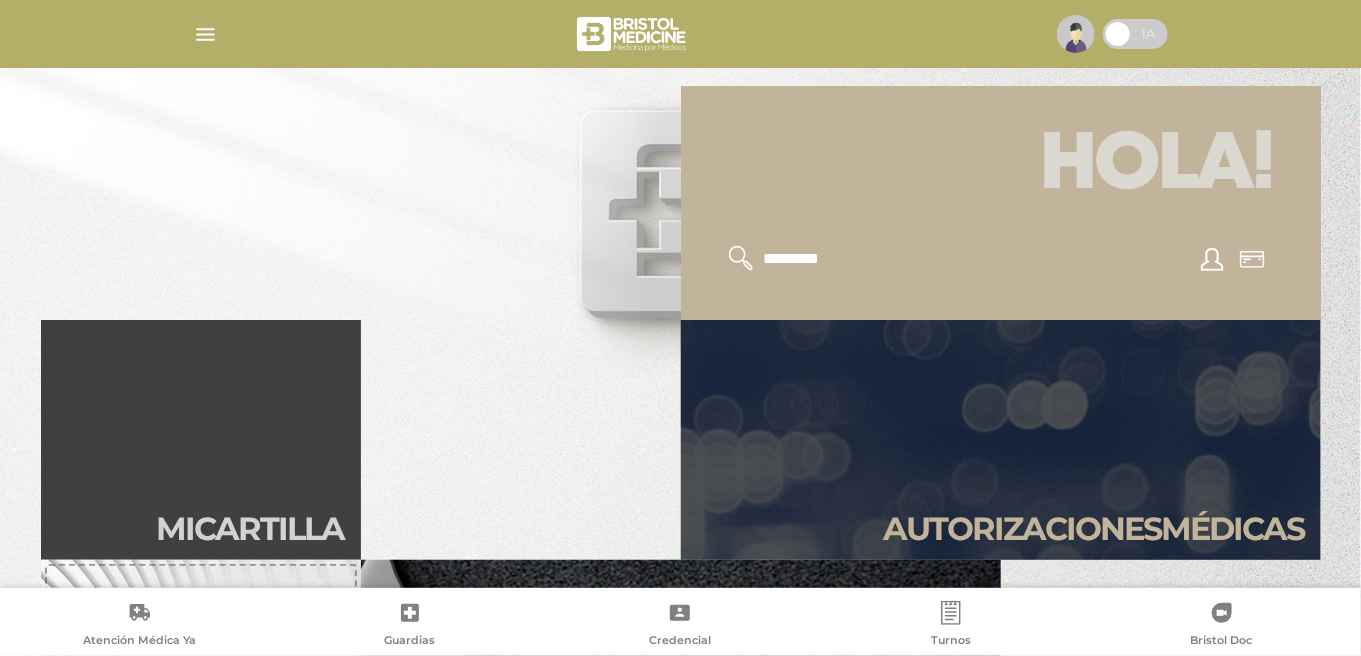 scroll, scrollTop: 200, scrollLeft: 0, axis: vertical 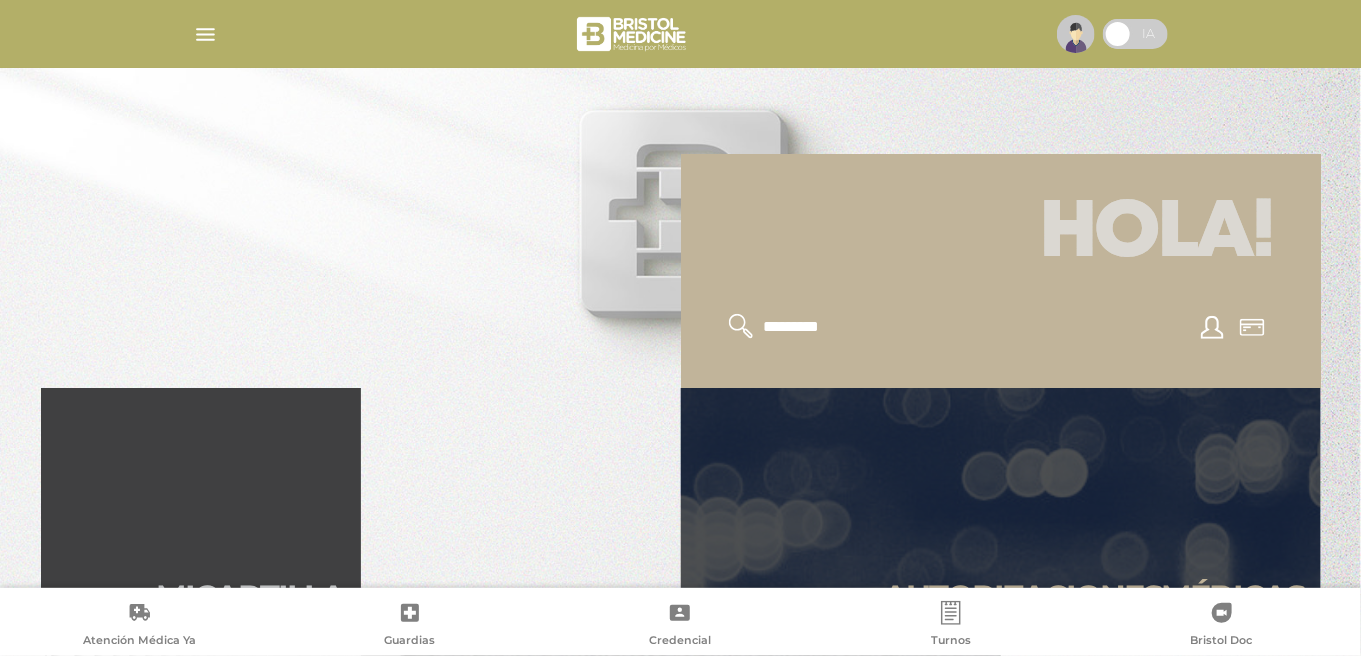 click at bounding box center (843, 327) 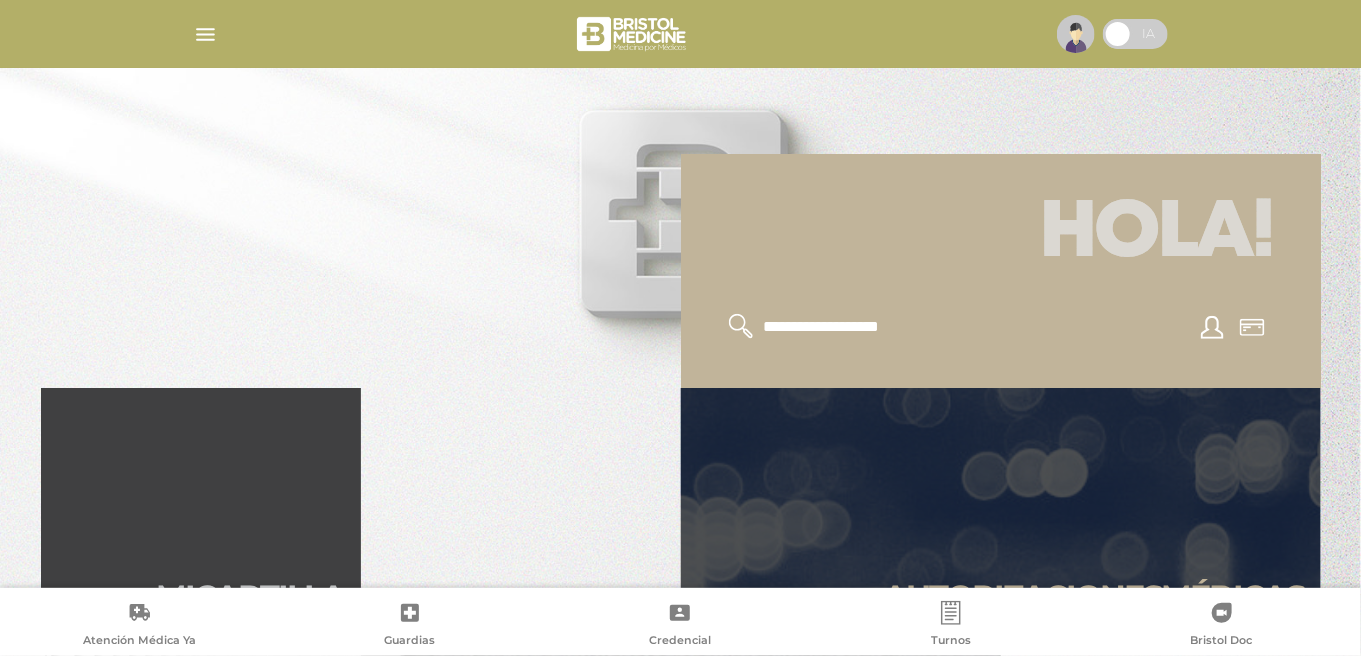 scroll, scrollTop: 0, scrollLeft: 8, axis: horizontal 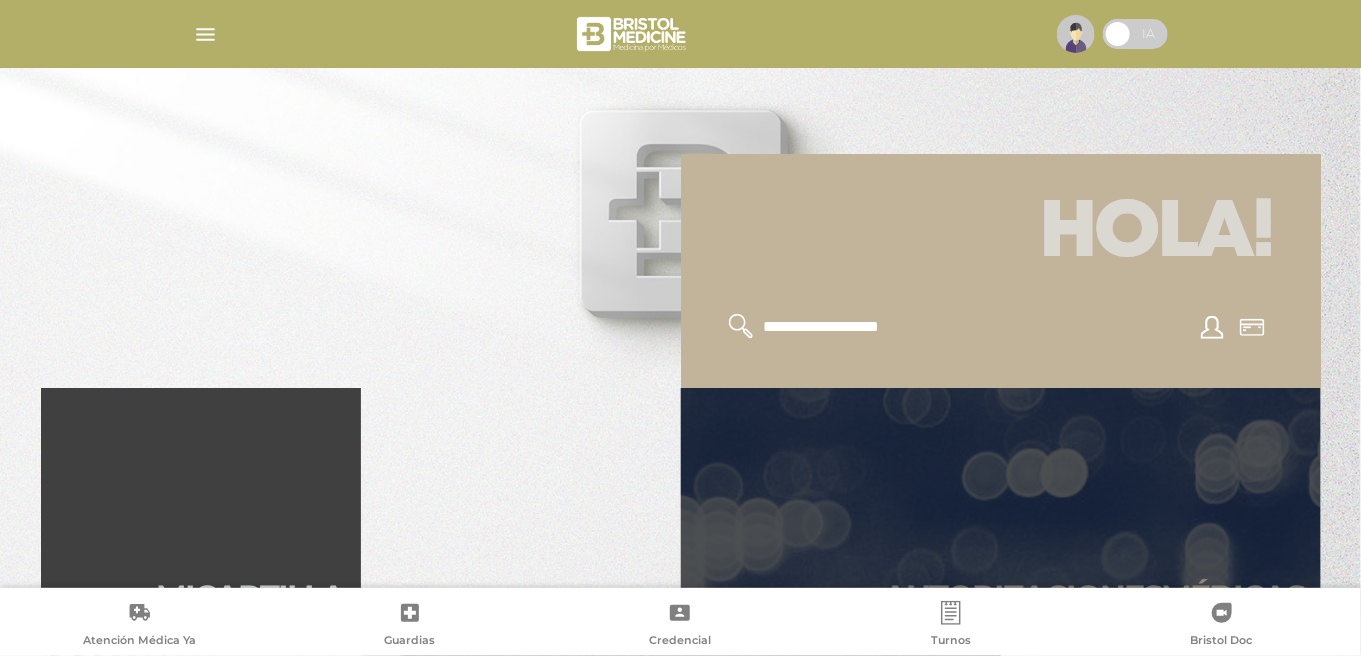 type on "**********" 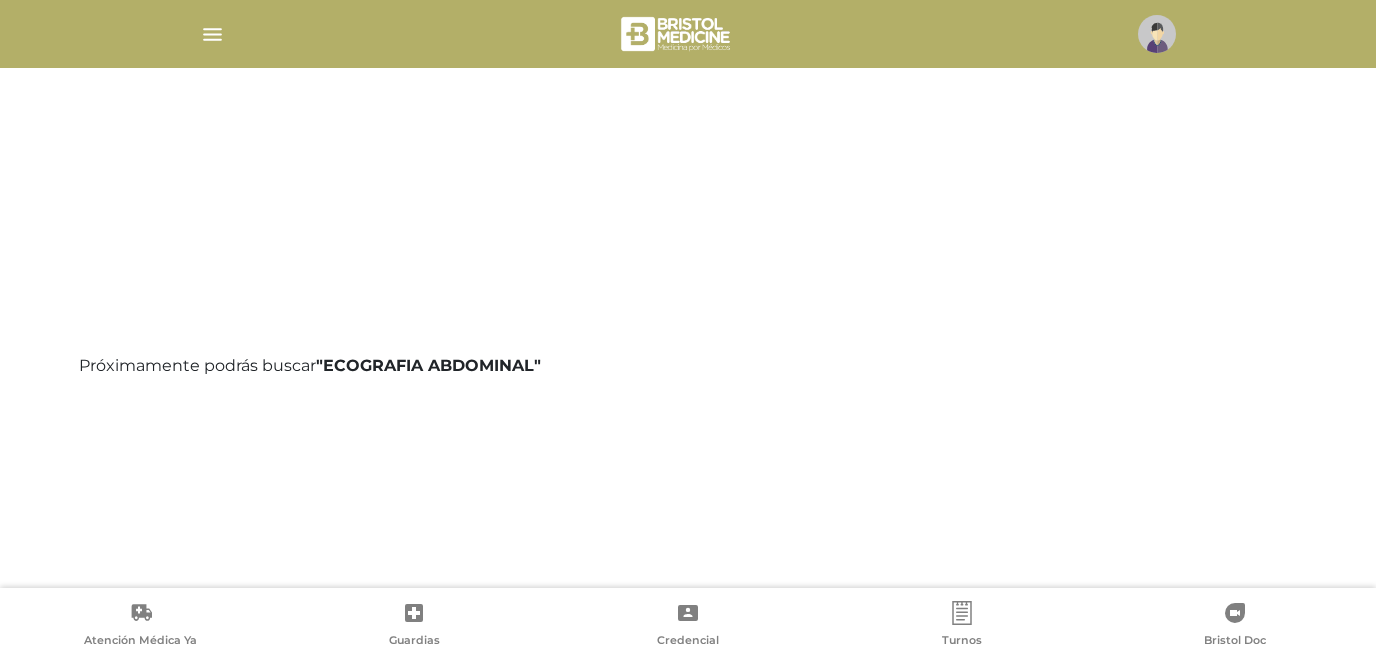 scroll, scrollTop: 0, scrollLeft: 0, axis: both 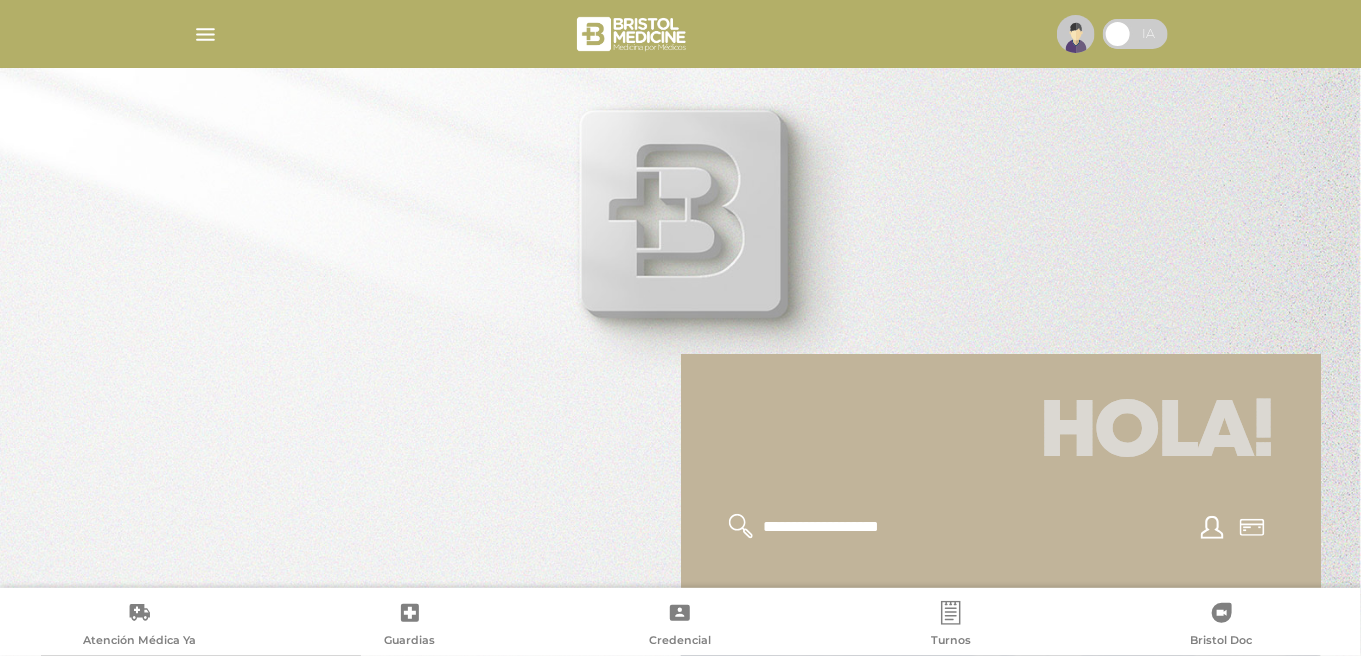 drag, startPoint x: 946, startPoint y: 524, endPoint x: 746, endPoint y: 538, distance: 200.4894 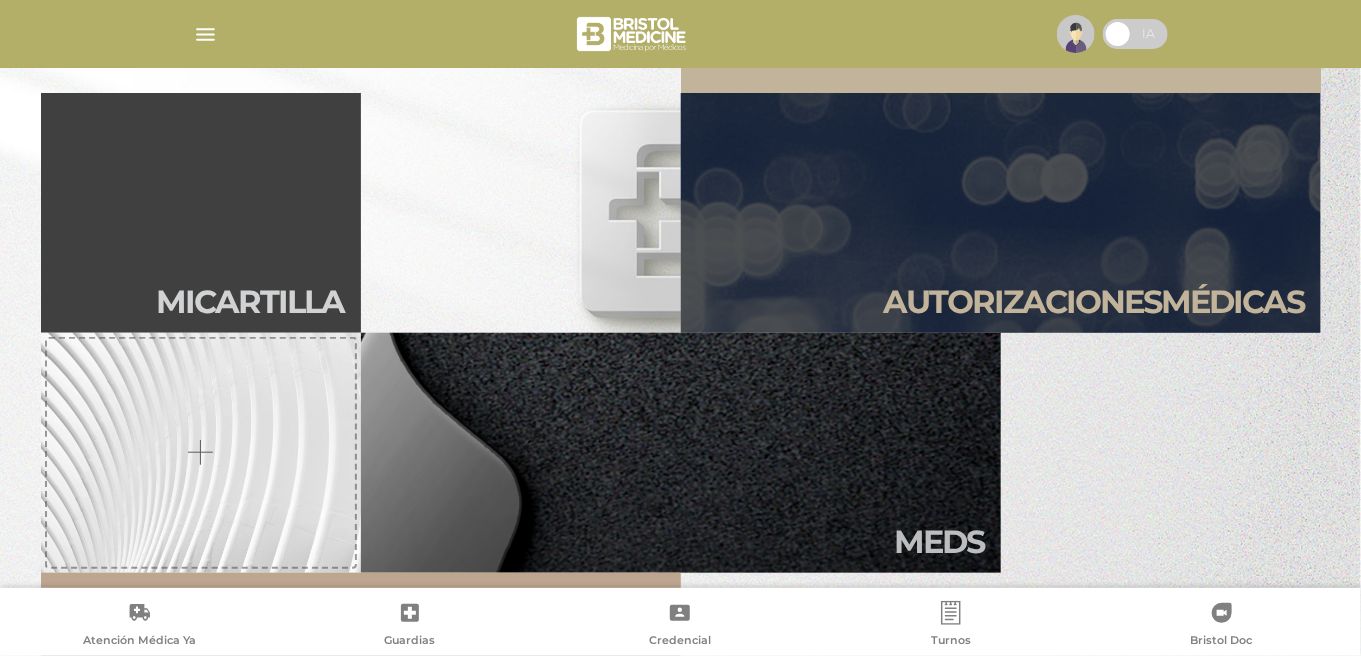 scroll, scrollTop: 500, scrollLeft: 0, axis: vertical 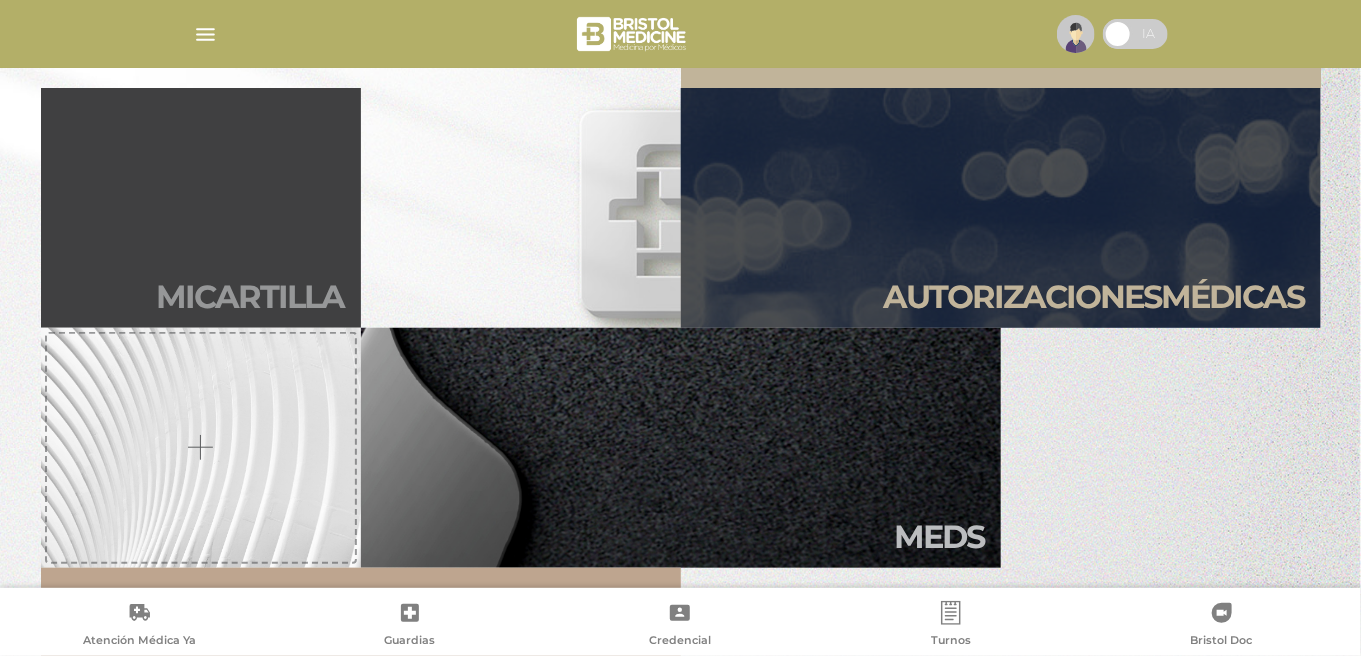 type on "*" 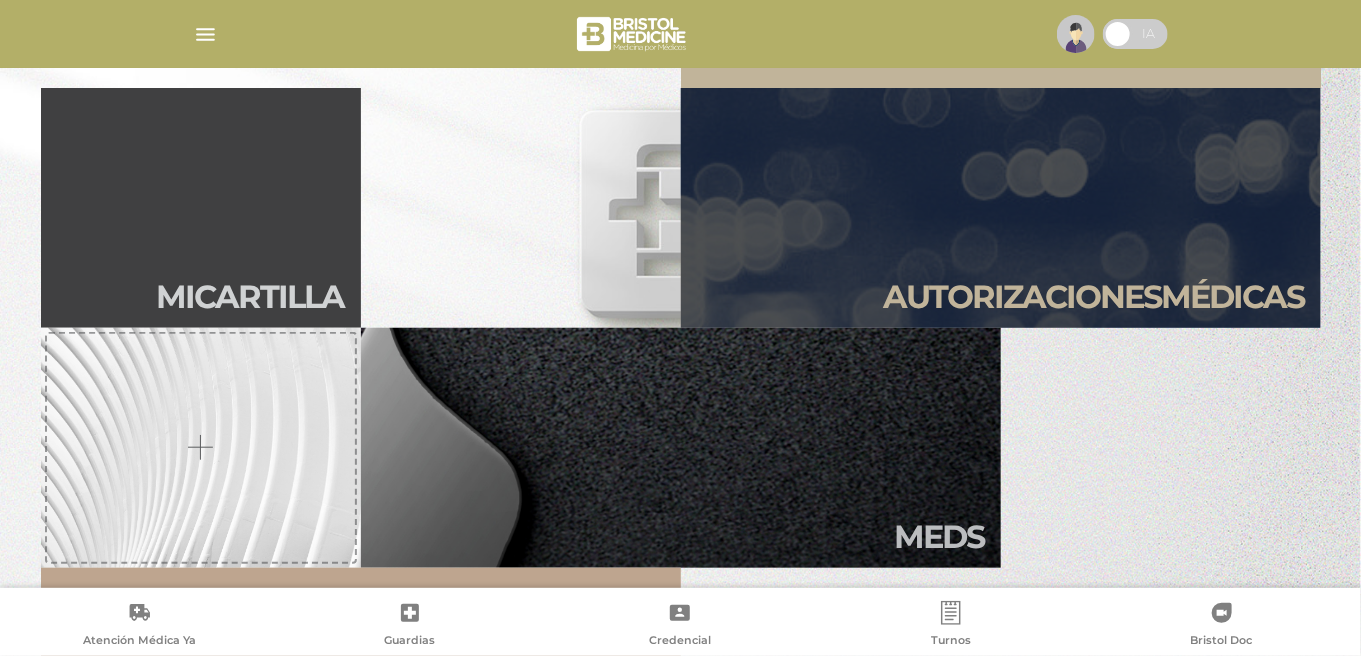 click on "Mi  car tilla" at bounding box center (201, 208) 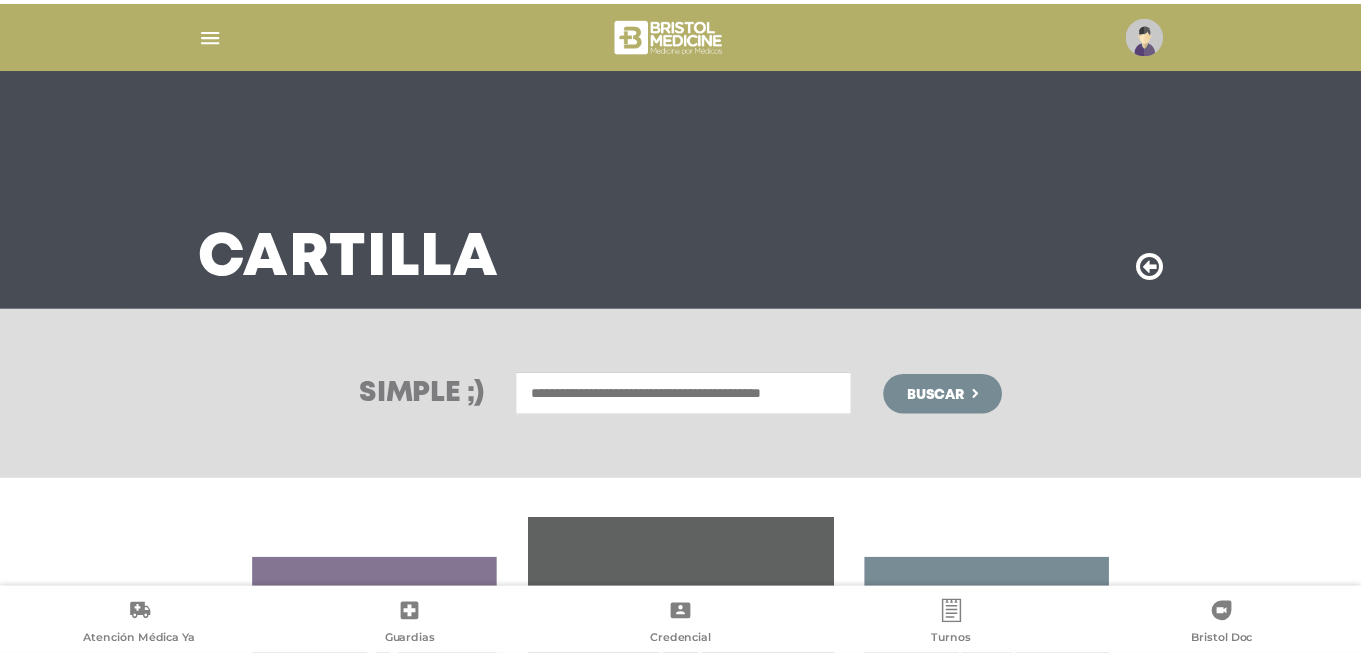 scroll, scrollTop: 0, scrollLeft: 0, axis: both 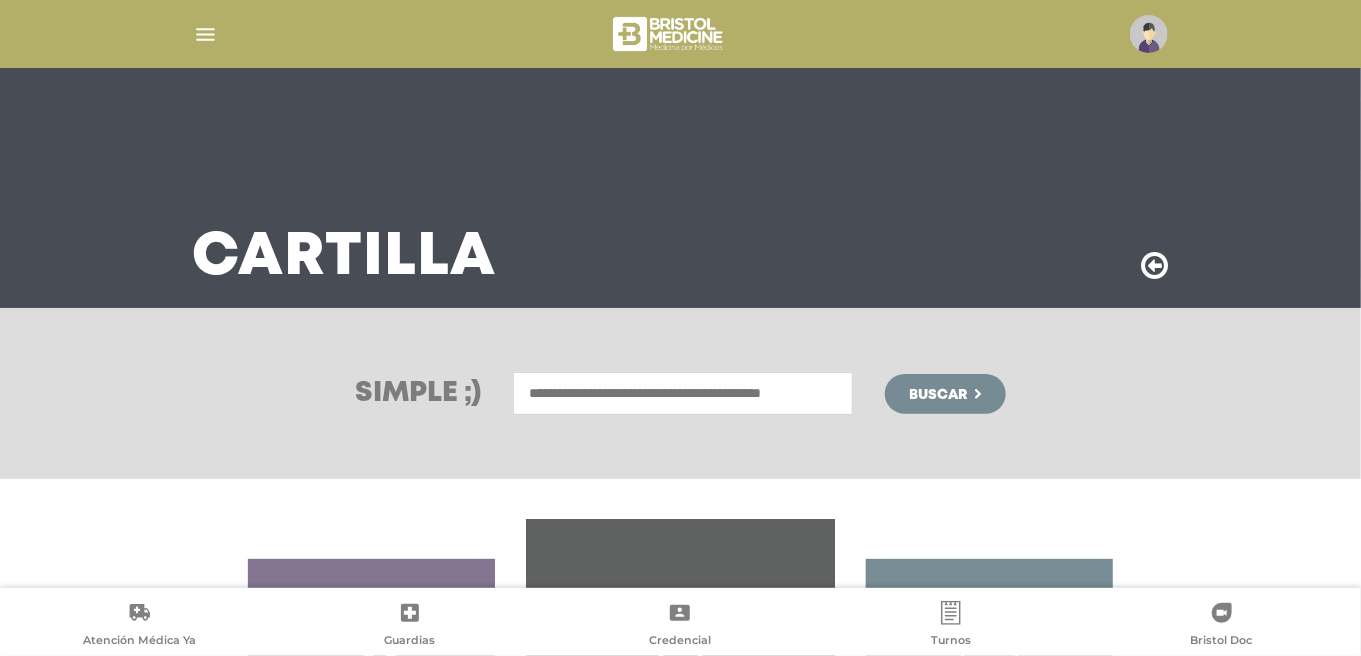 click at bounding box center (683, 393) 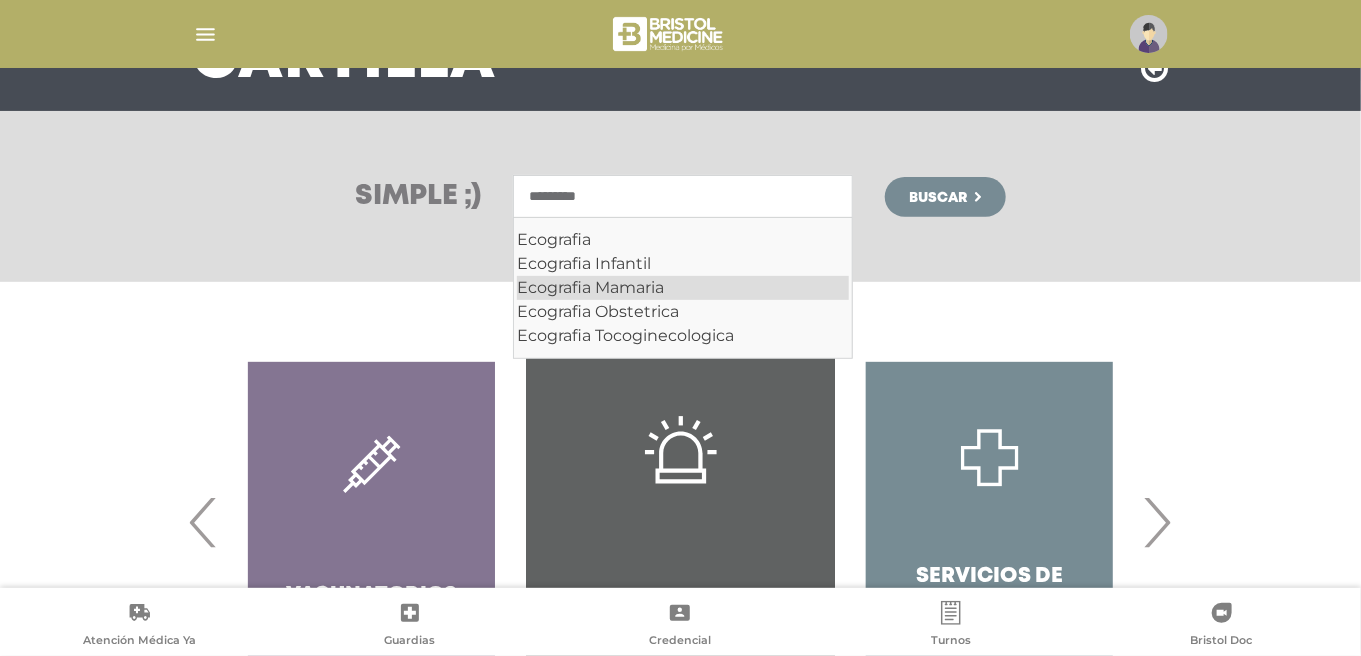scroll, scrollTop: 200, scrollLeft: 0, axis: vertical 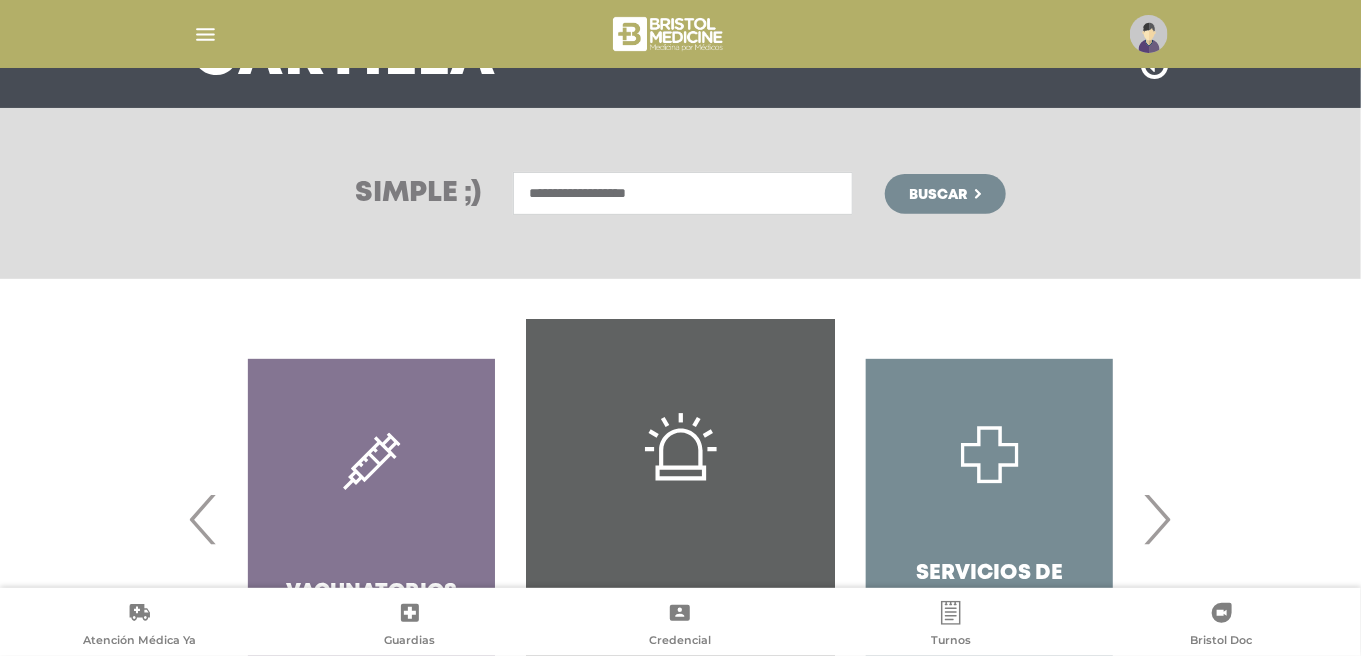 type on "**********" 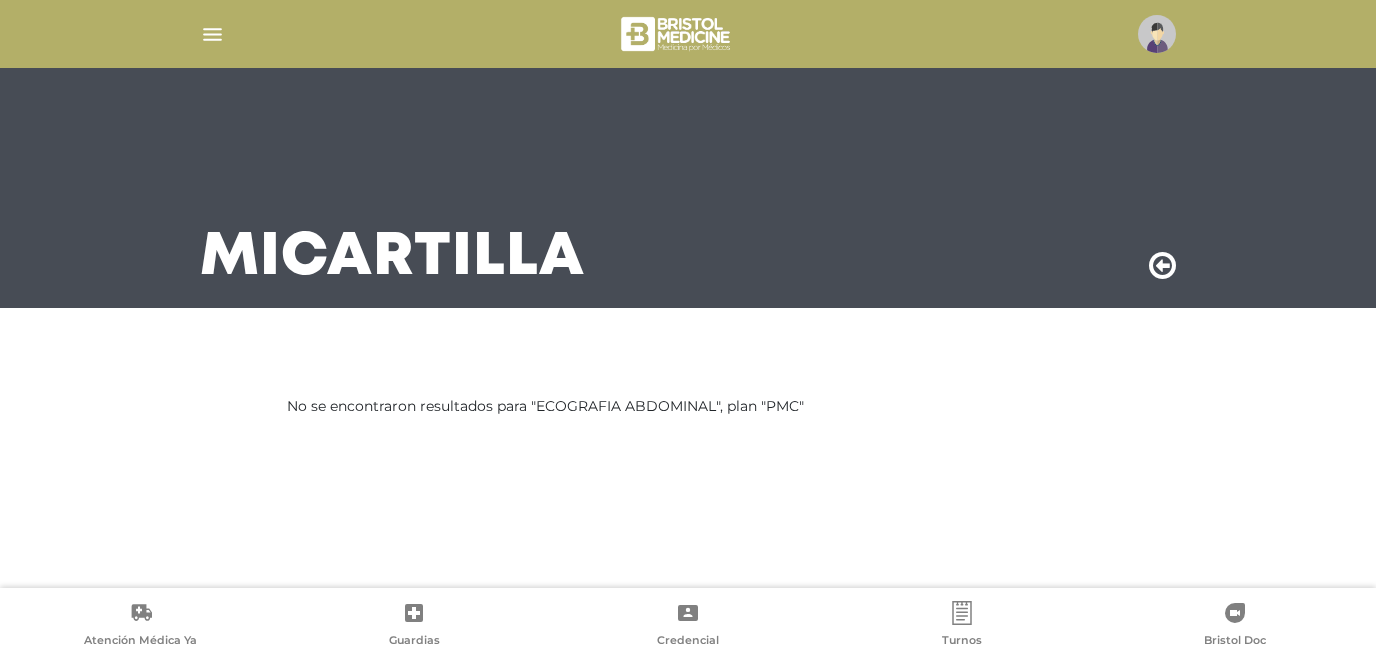 scroll, scrollTop: 0, scrollLeft: 0, axis: both 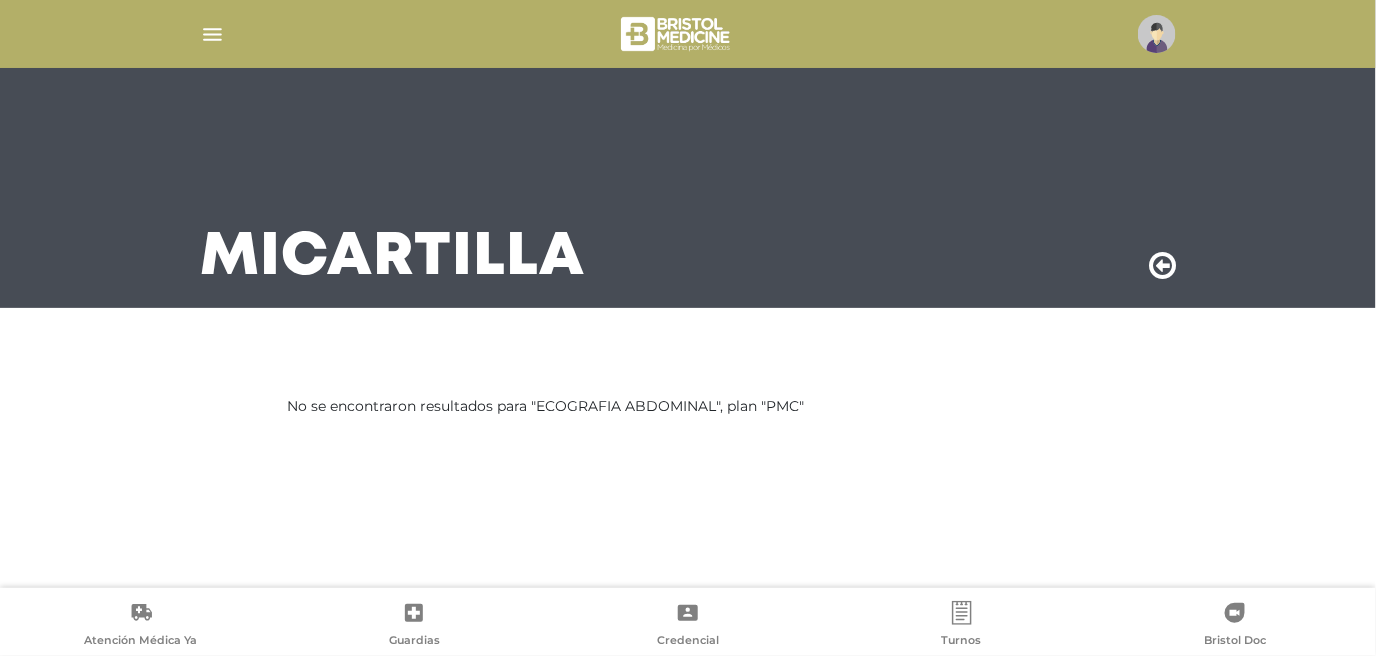 click at bounding box center [212, 34] 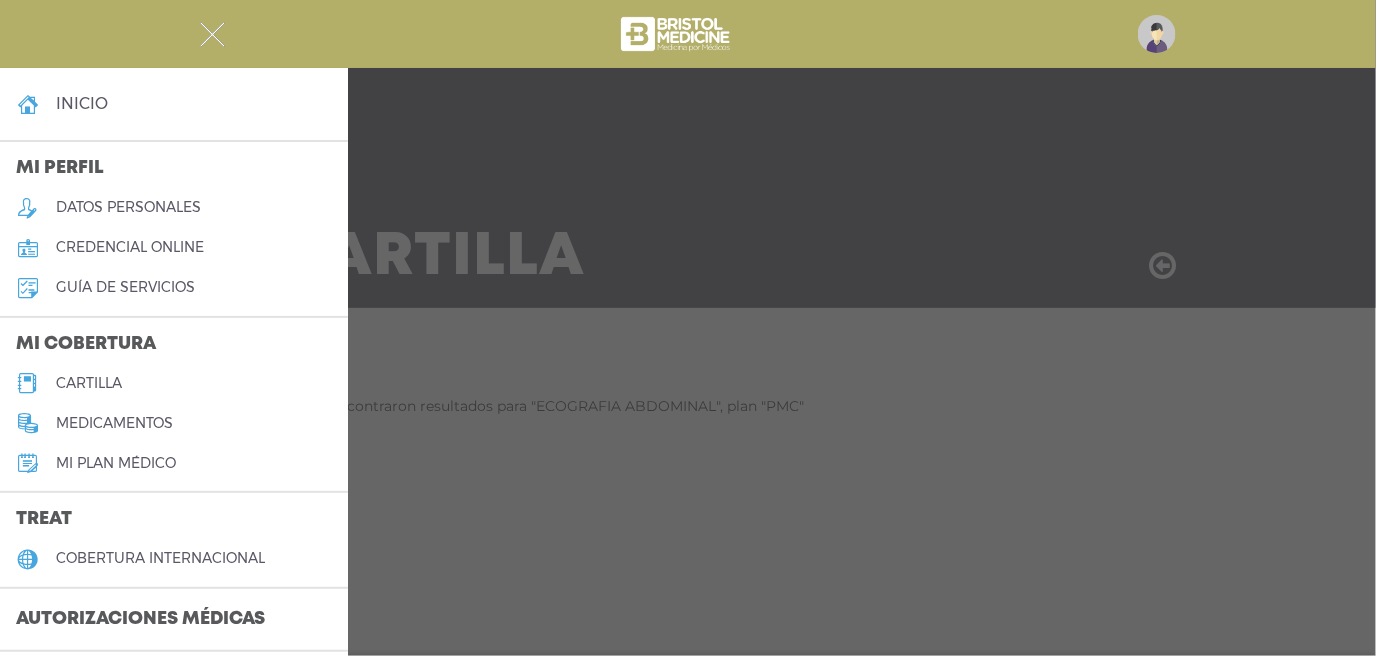 click on "cartilla" at bounding box center [89, 383] 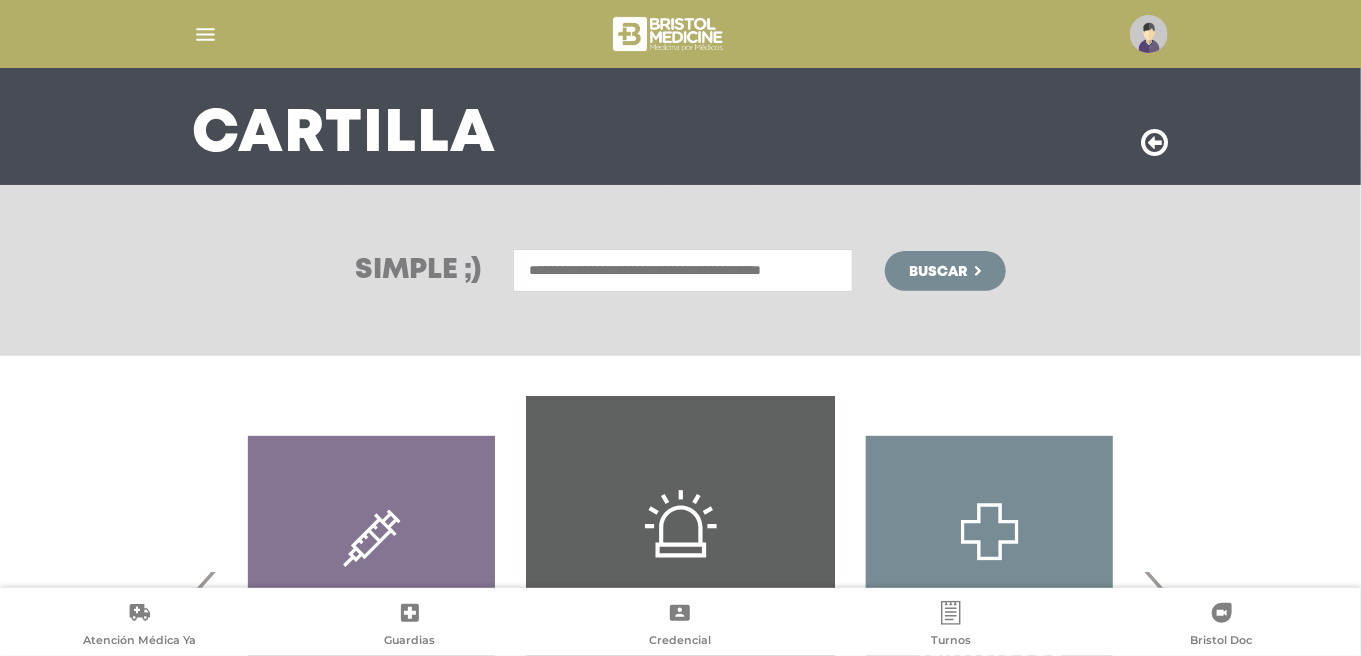 scroll, scrollTop: 69, scrollLeft: 0, axis: vertical 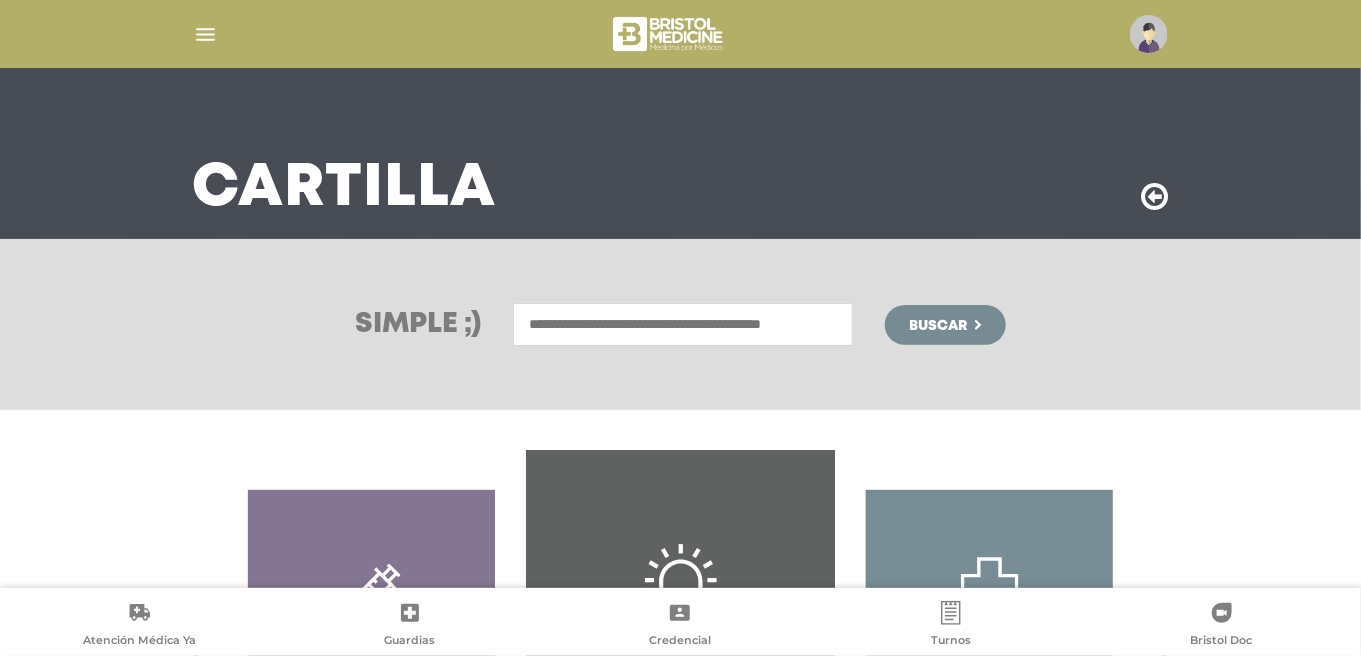 click at bounding box center (683, 324) 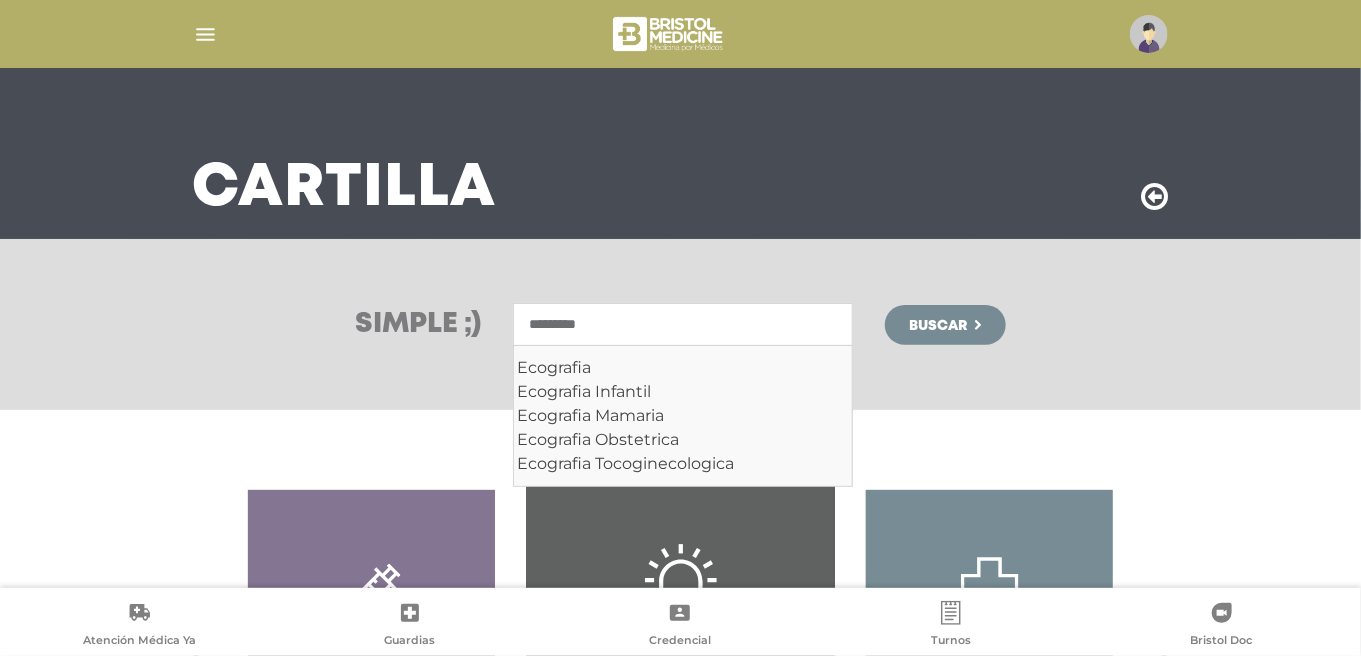 type on "*********" 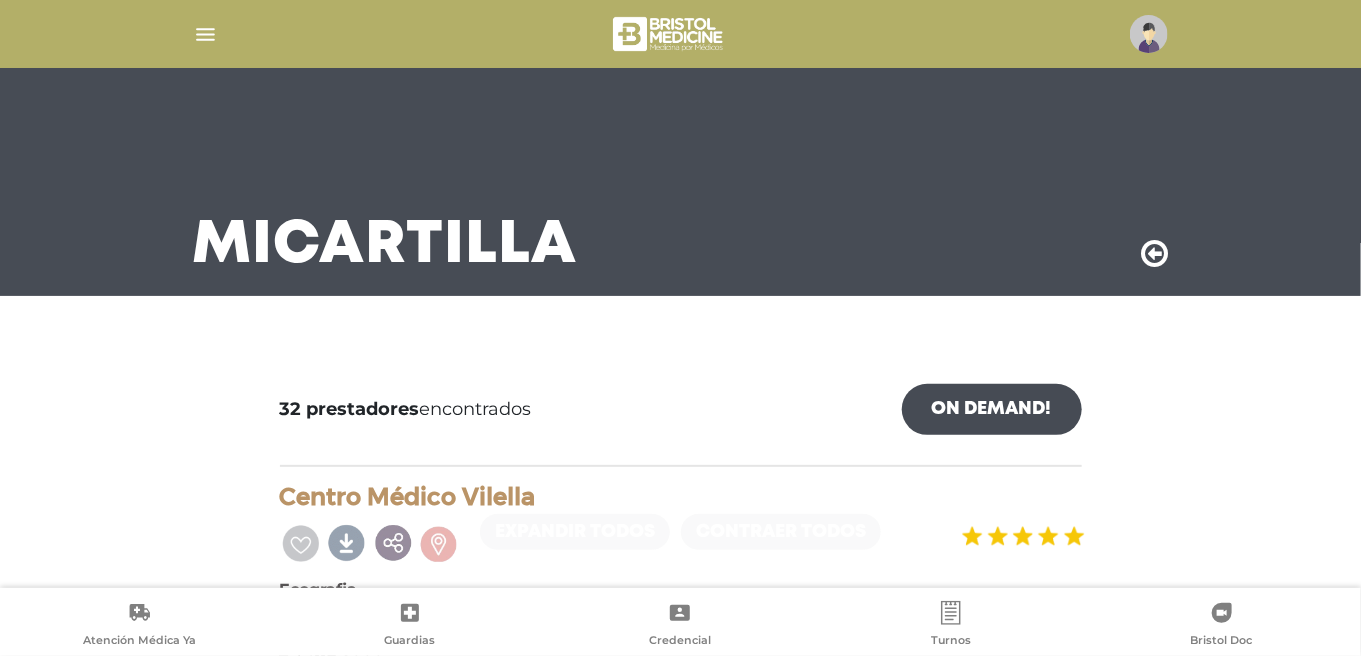 scroll, scrollTop: 0, scrollLeft: 0, axis: both 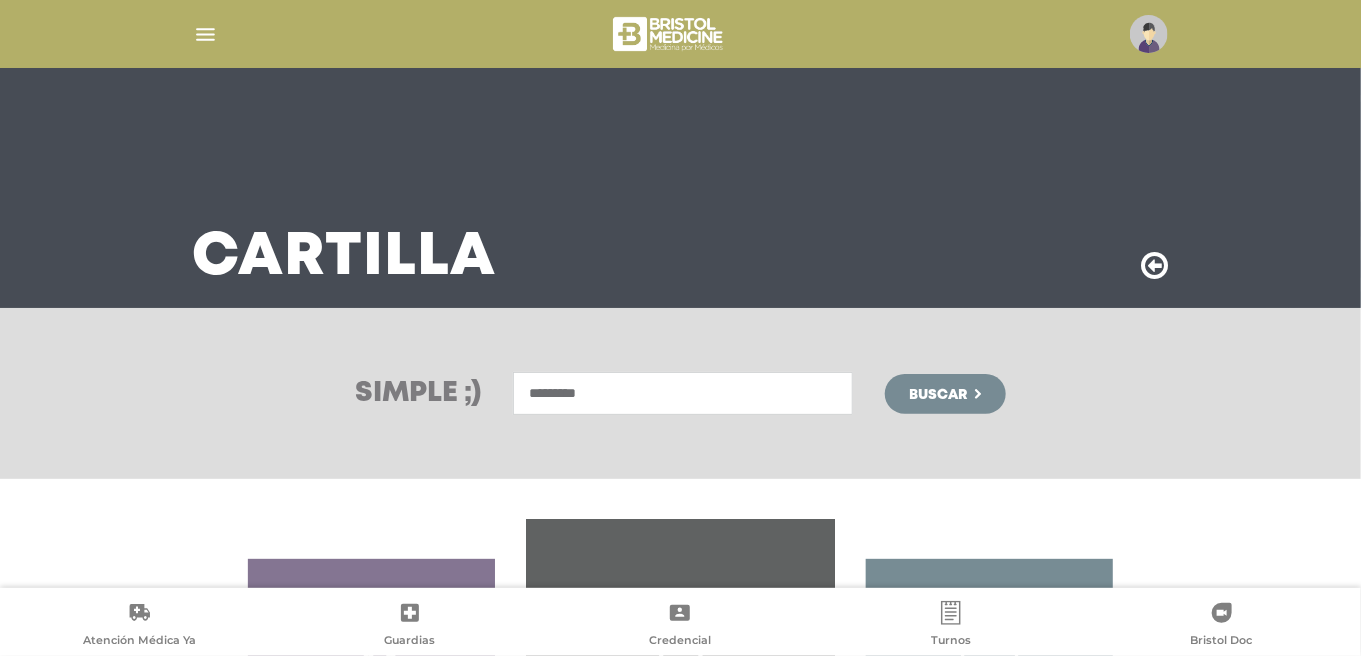 drag, startPoint x: 609, startPoint y: 389, endPoint x: 497, endPoint y: 389, distance: 112 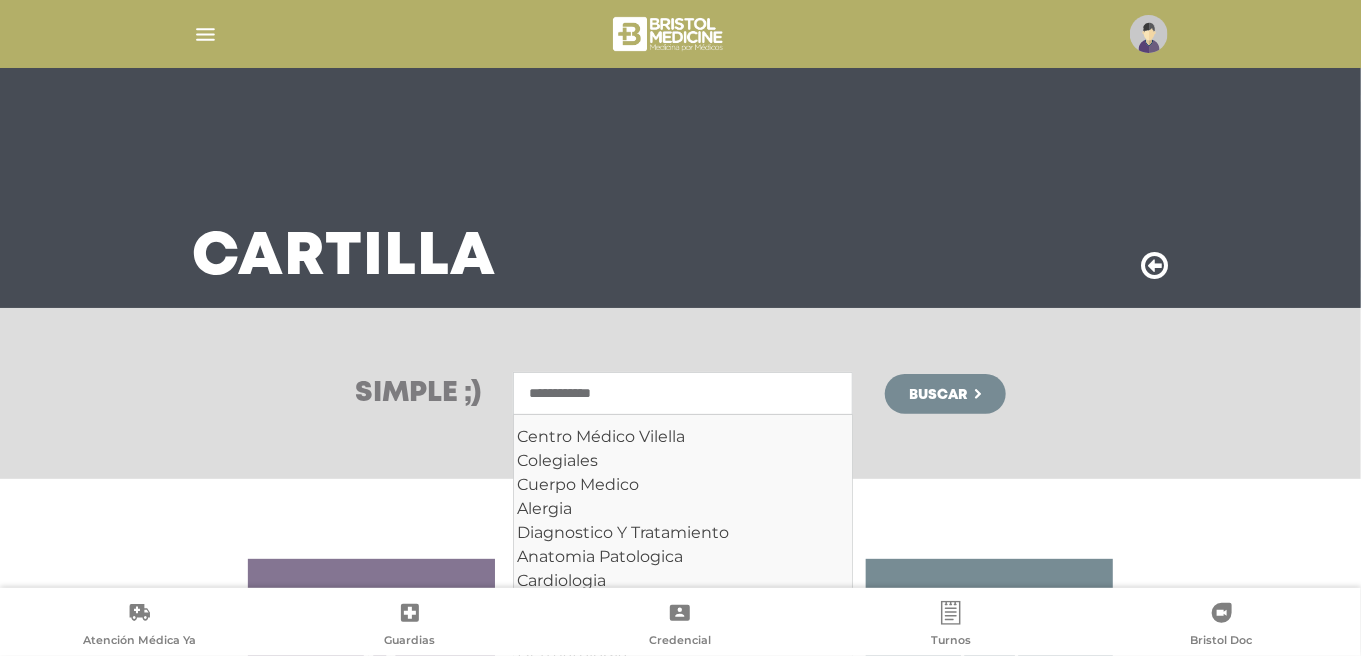 type on "**********" 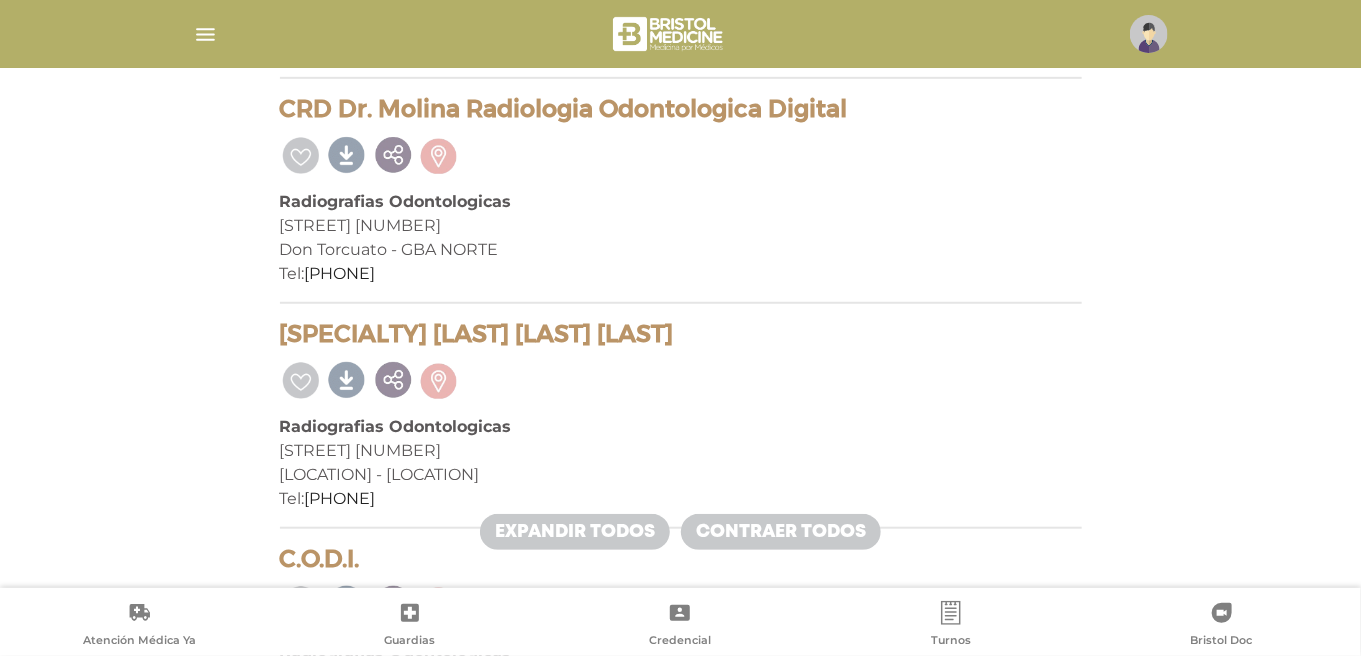 scroll, scrollTop: 0, scrollLeft: 0, axis: both 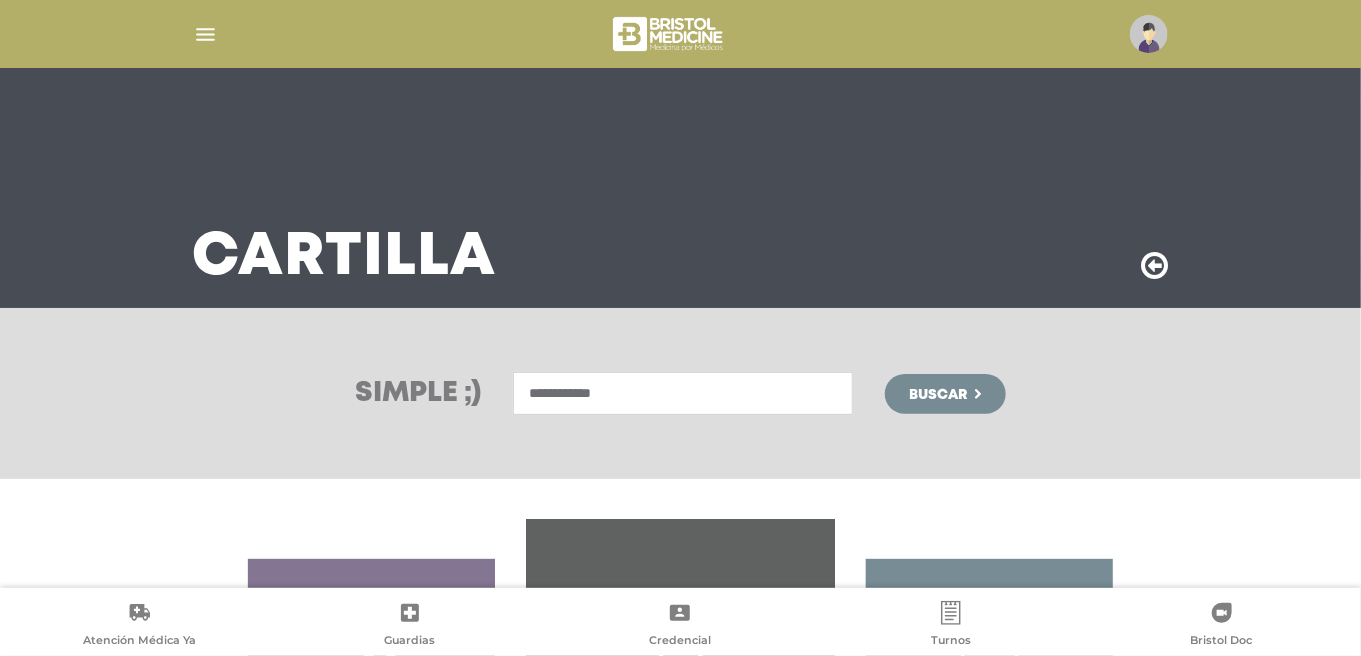 click on "**********" at bounding box center (683, 393) 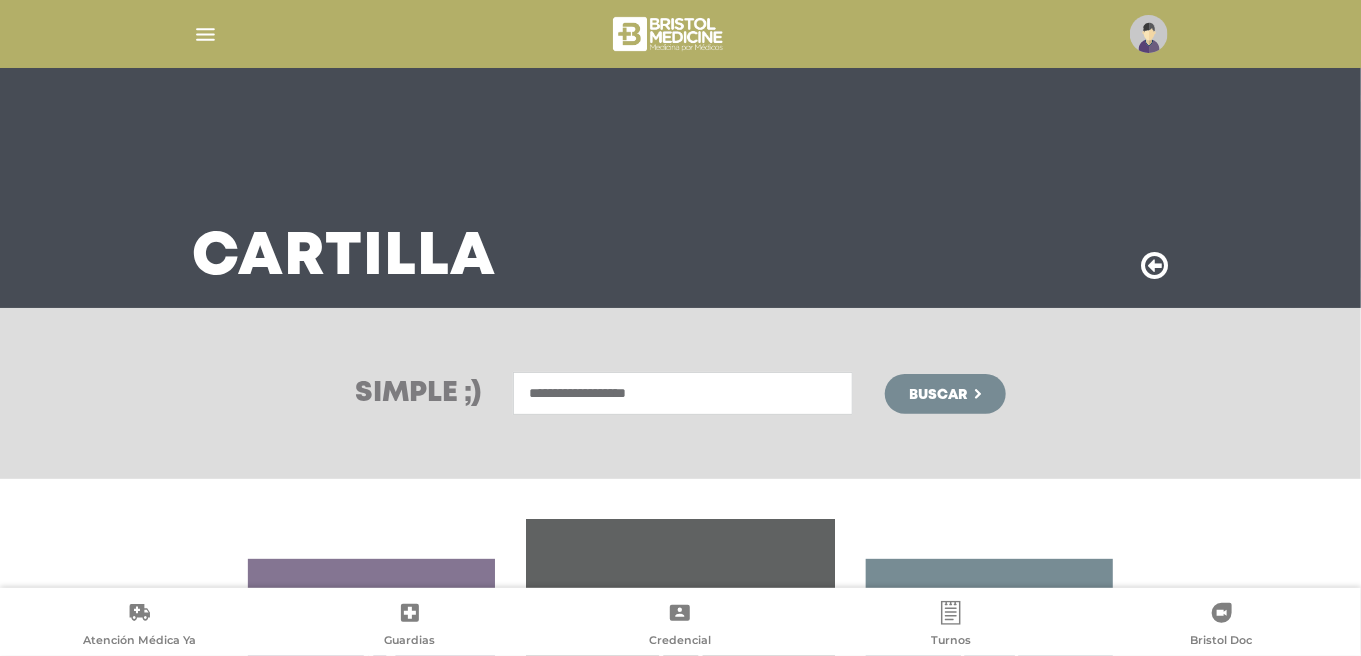 type on "**********" 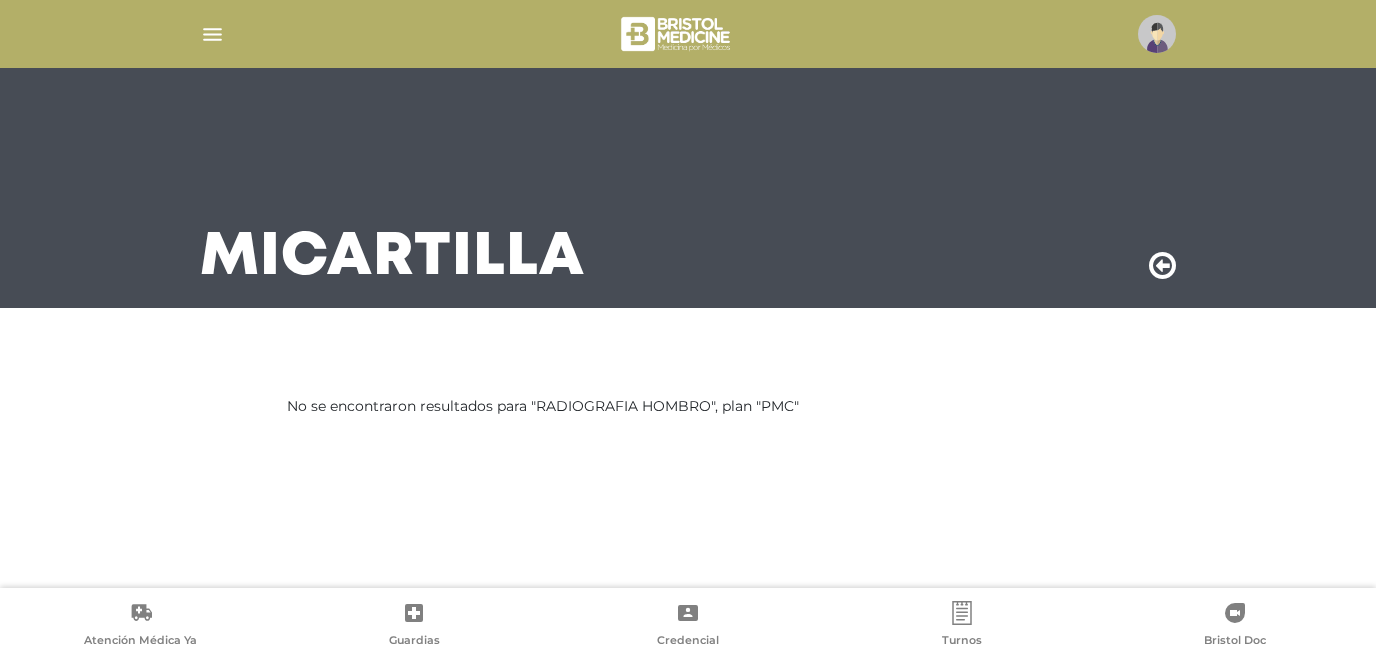scroll, scrollTop: 0, scrollLeft: 0, axis: both 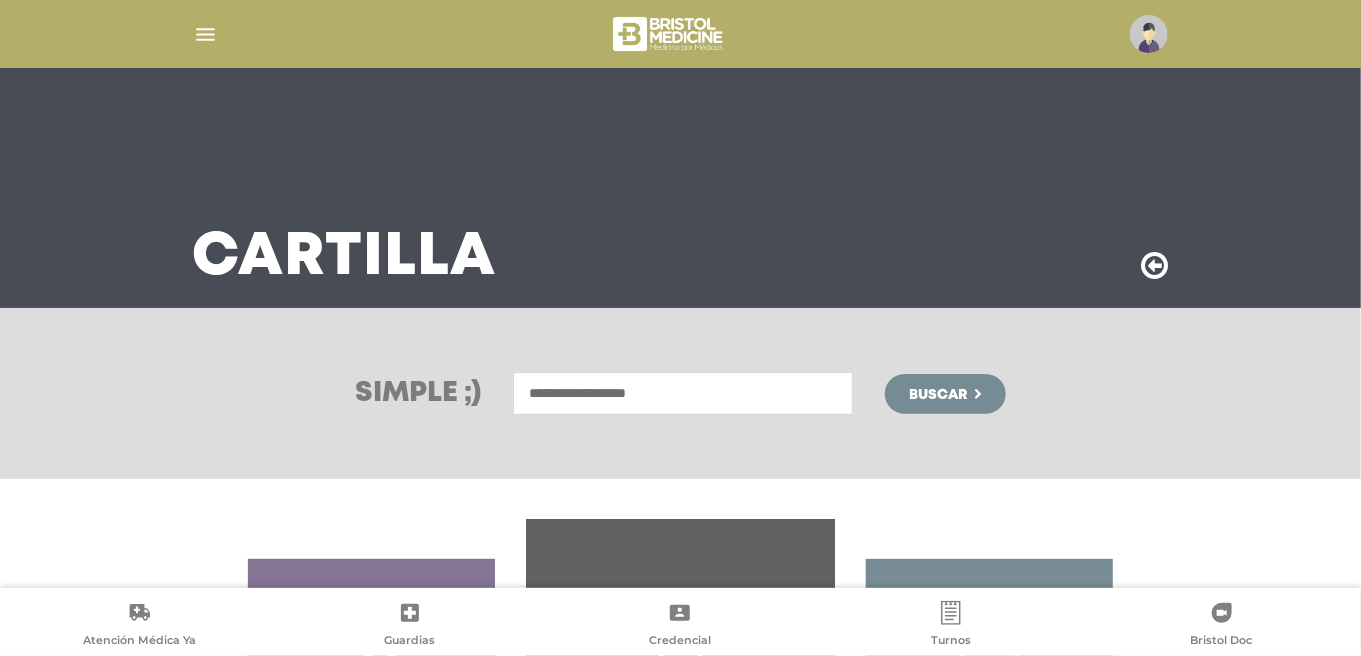 click on "**********" at bounding box center (683, 393) 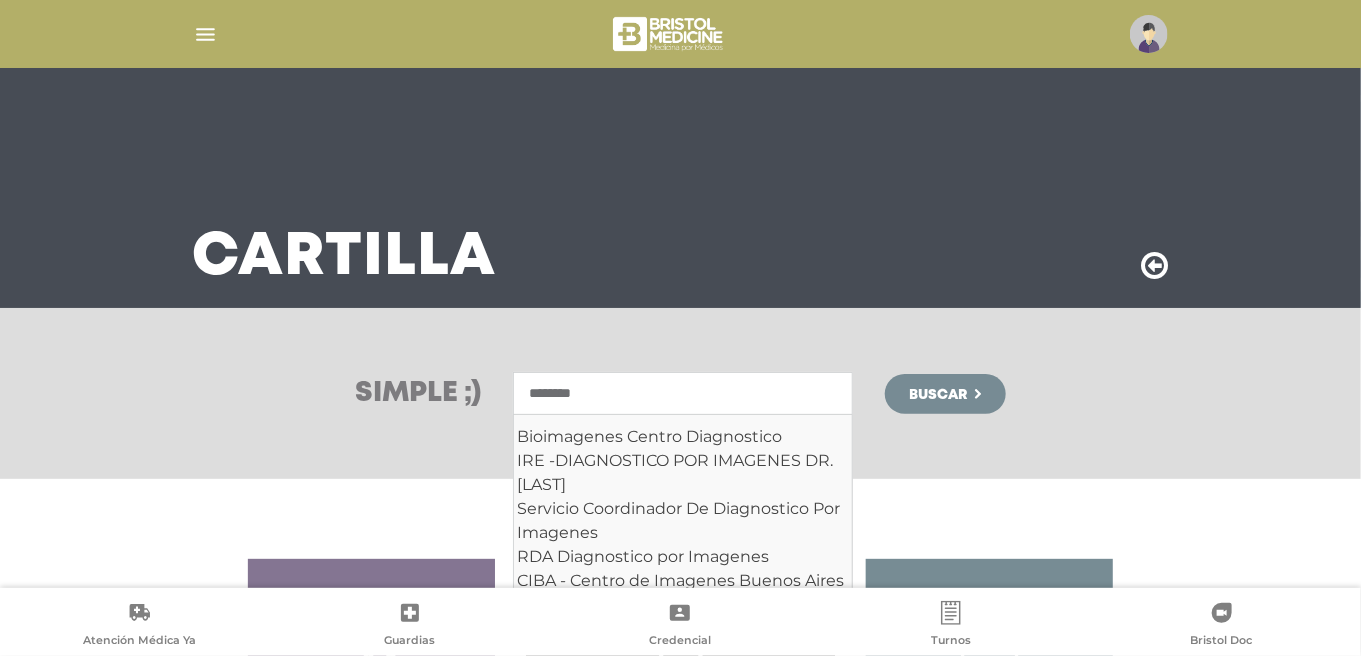 type on "********" 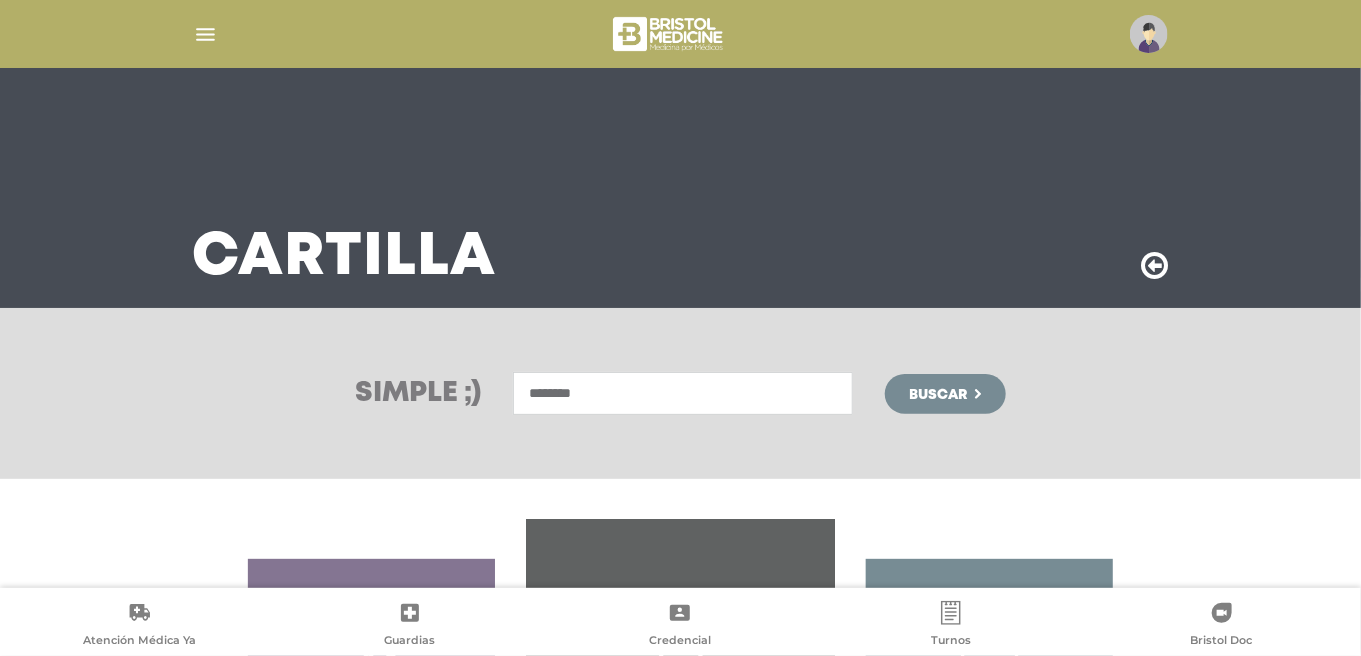 click on "Buscar" at bounding box center [938, 395] 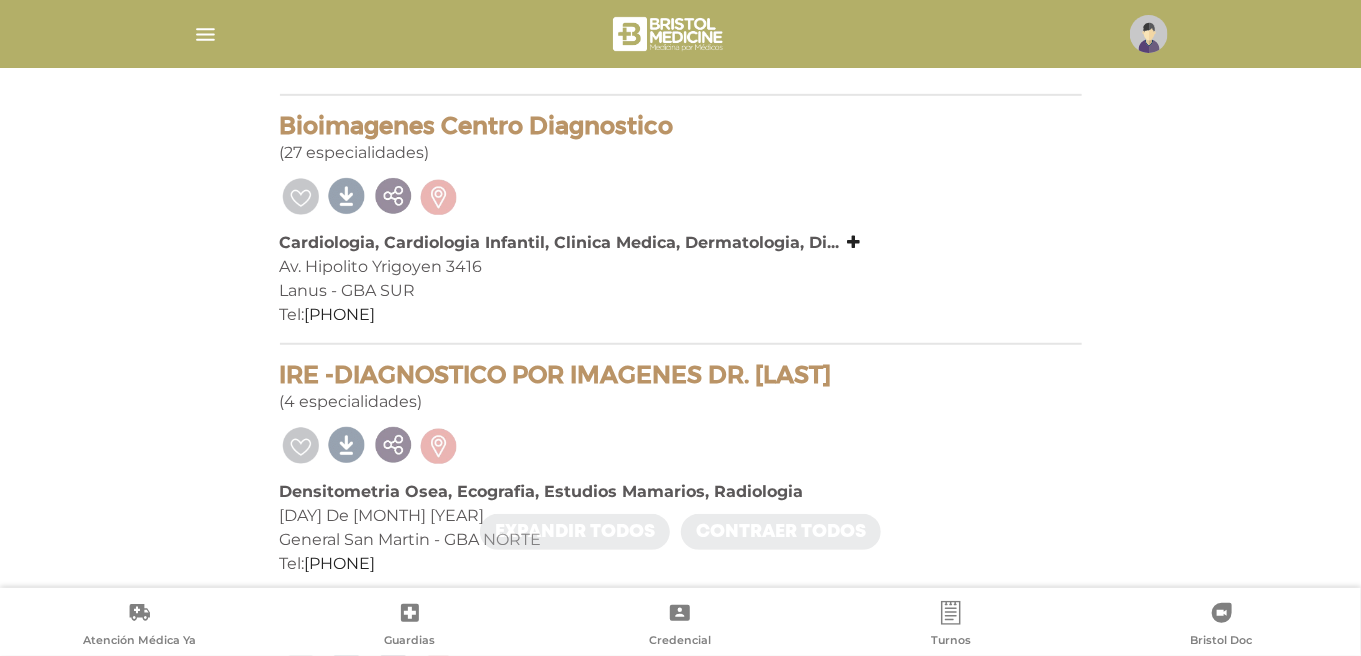 scroll, scrollTop: 400, scrollLeft: 0, axis: vertical 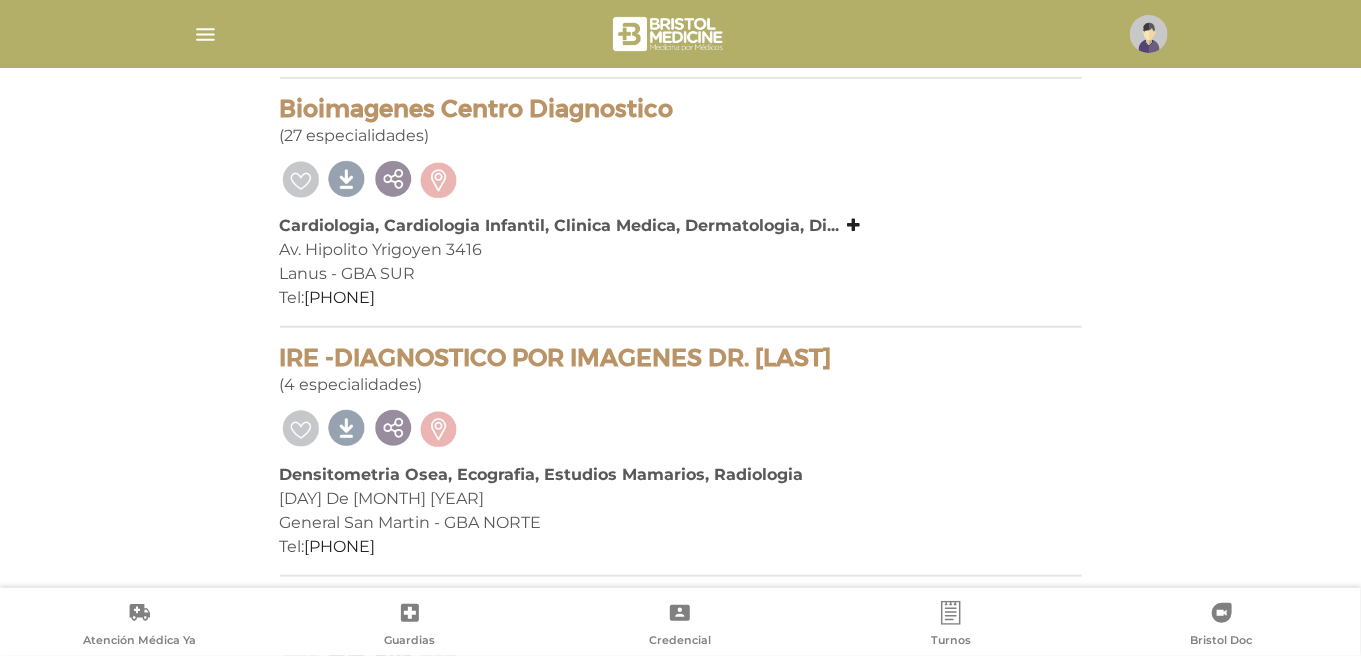 click on "IRE -DIAGNOSTICO POR IMAGENES DR. [LAST]
([NUMBER] especialidades)" at bounding box center [681, 370] 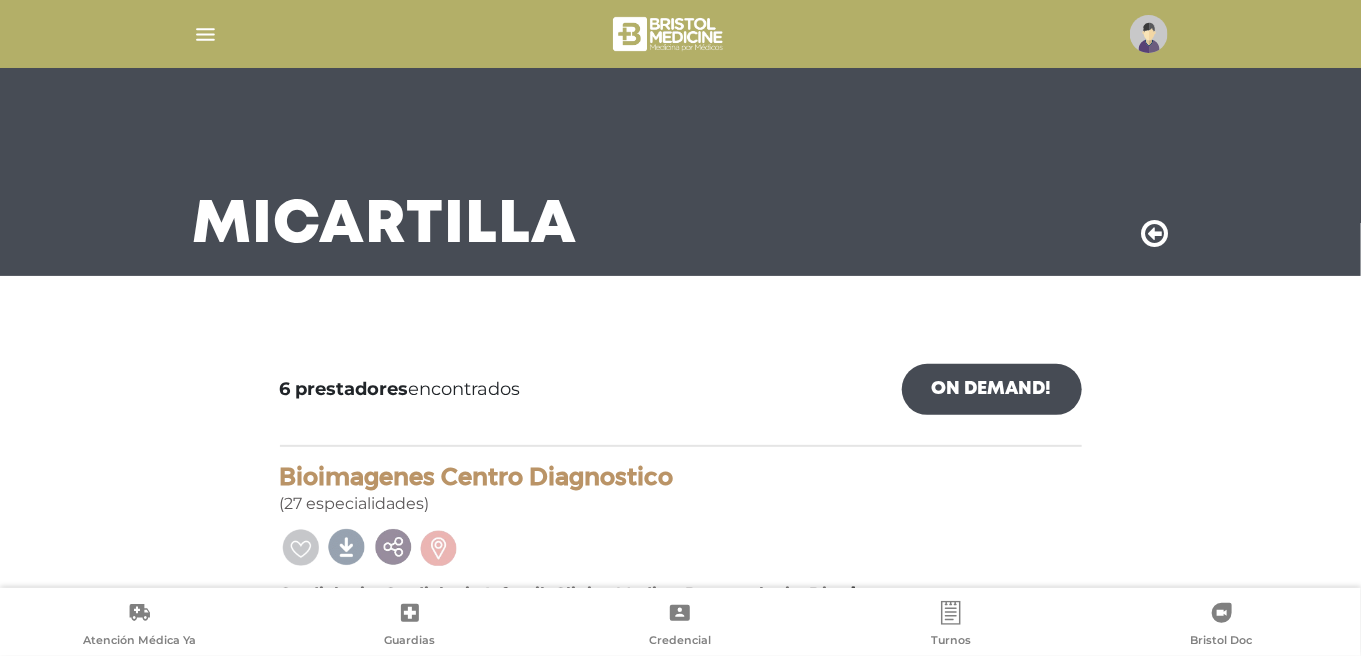 scroll, scrollTop: 0, scrollLeft: 0, axis: both 